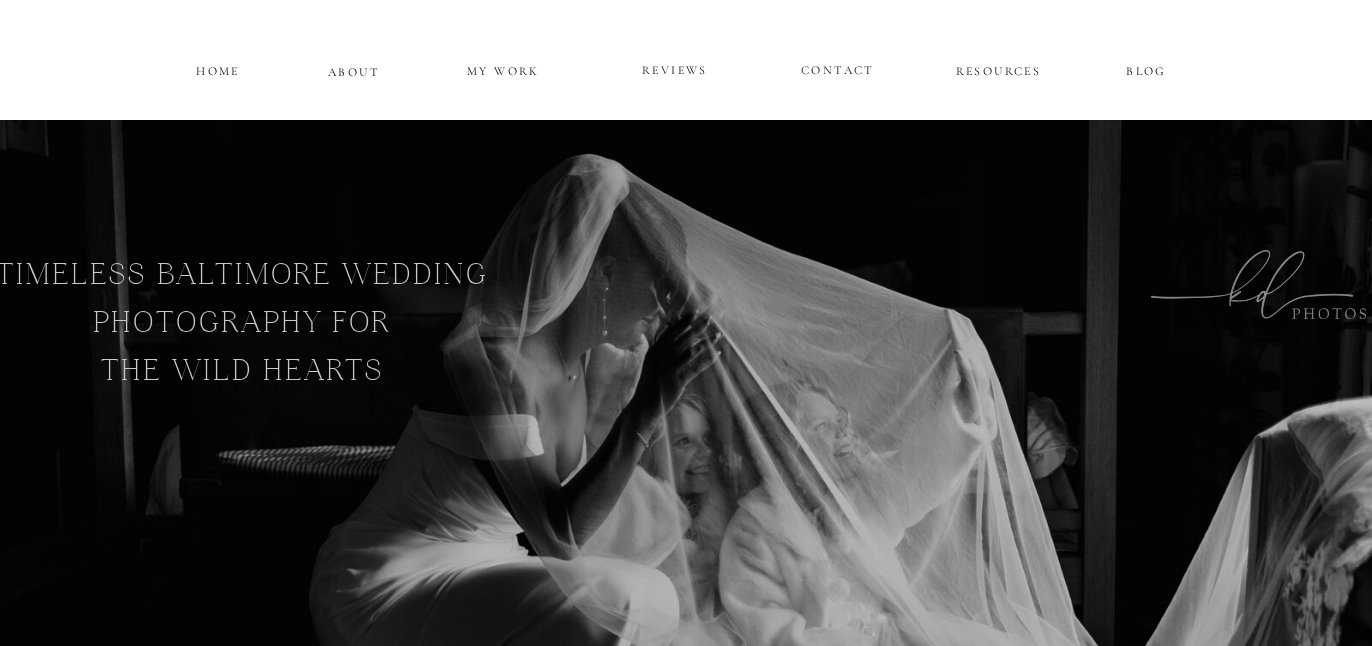 scroll, scrollTop: 0, scrollLeft: 0, axis: both 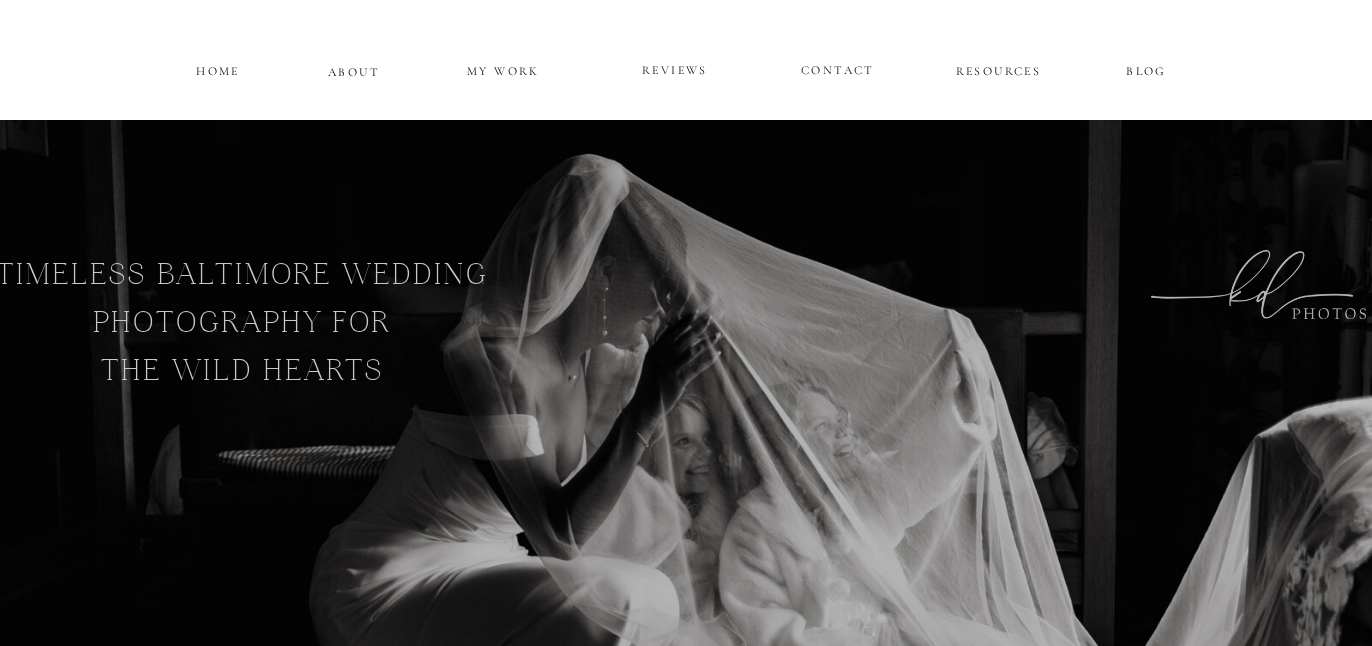 click on "MY WORK" at bounding box center (503, 69) 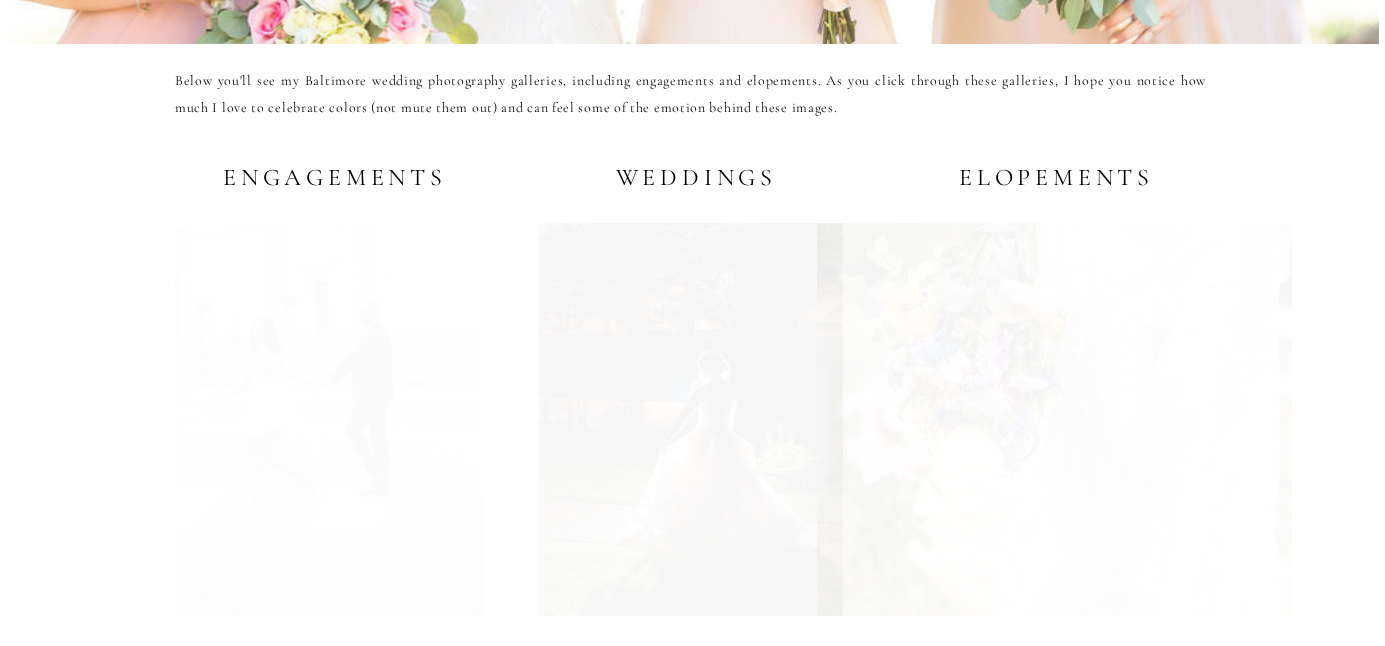 scroll, scrollTop: 3781, scrollLeft: 0, axis: vertical 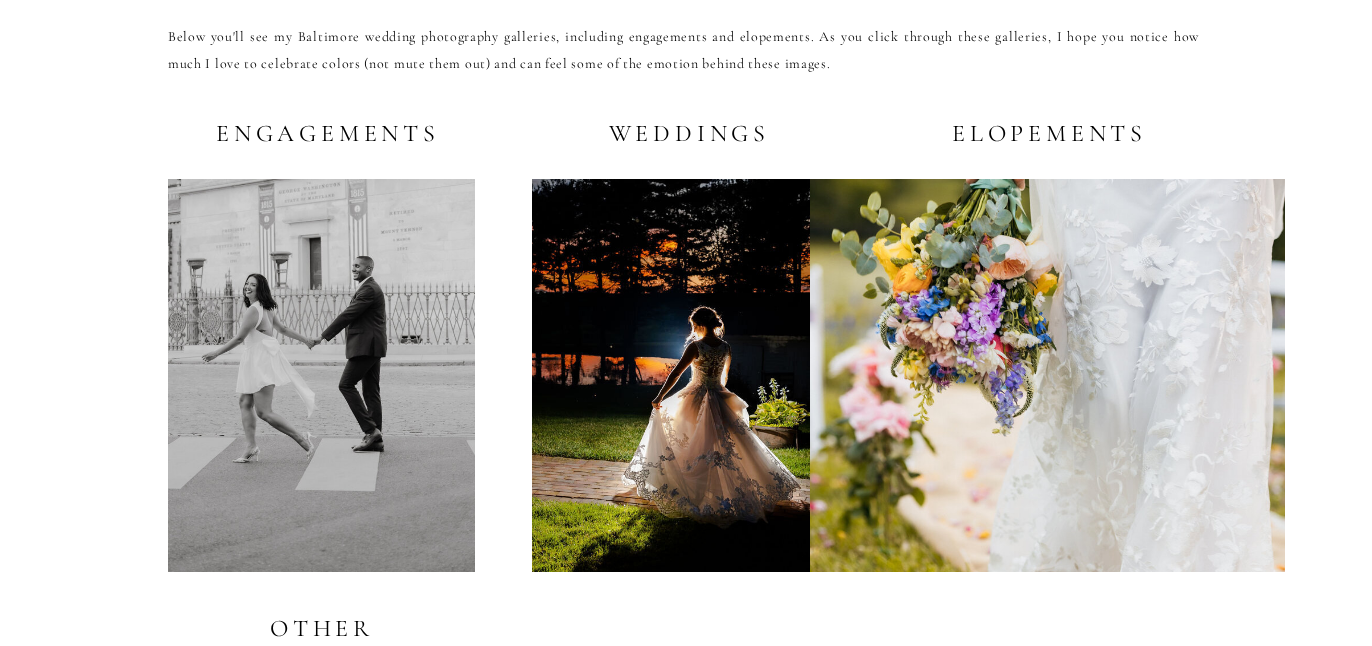click at bounding box center [321, 375] 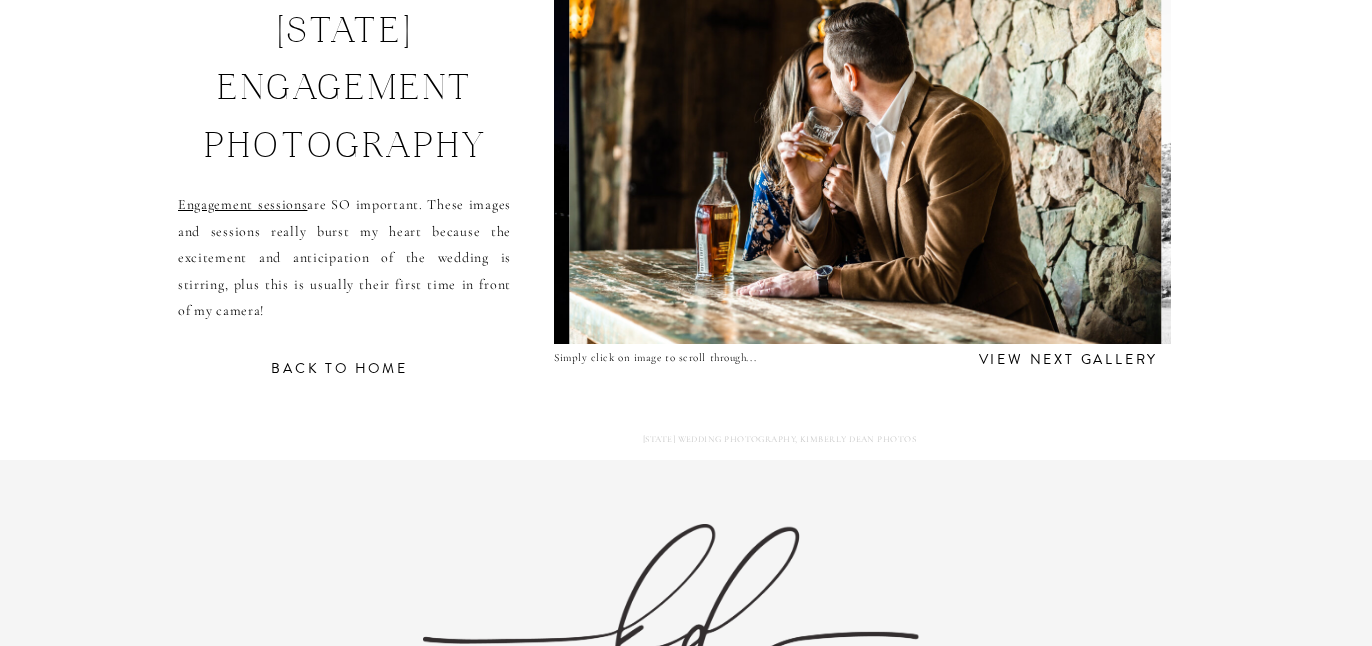scroll, scrollTop: 0, scrollLeft: 0, axis: both 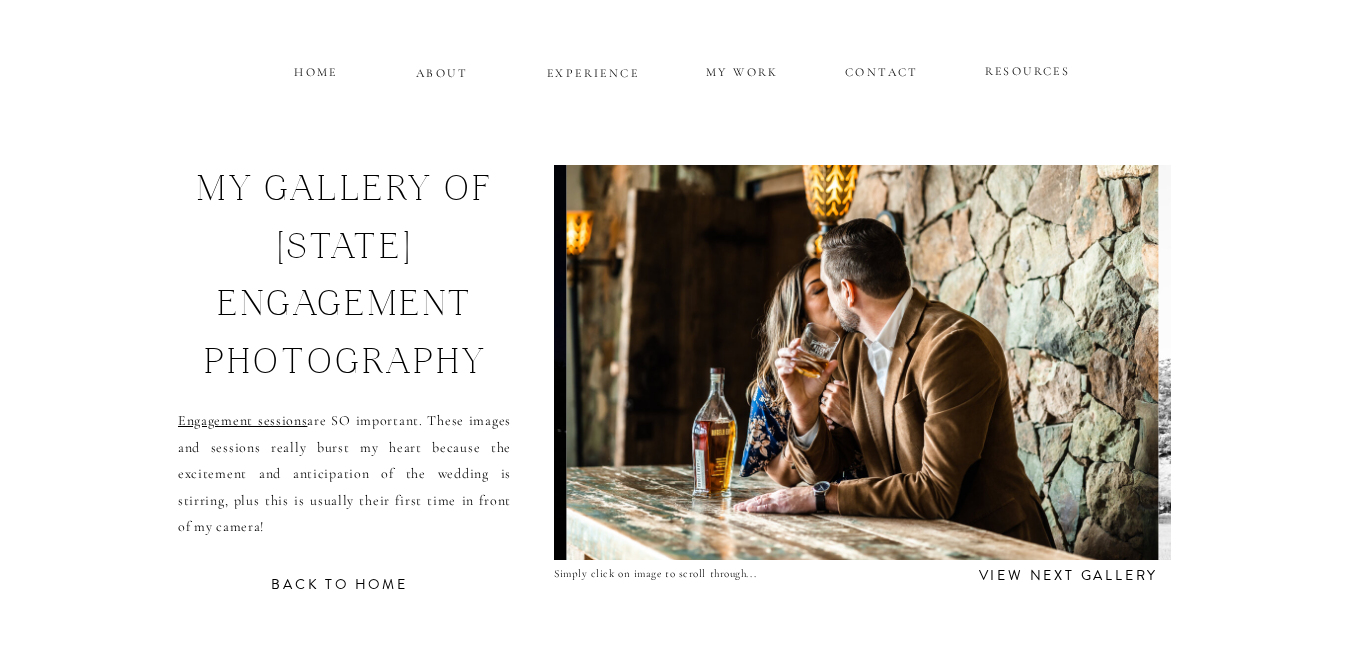 click on "HOME" at bounding box center (316, 69) 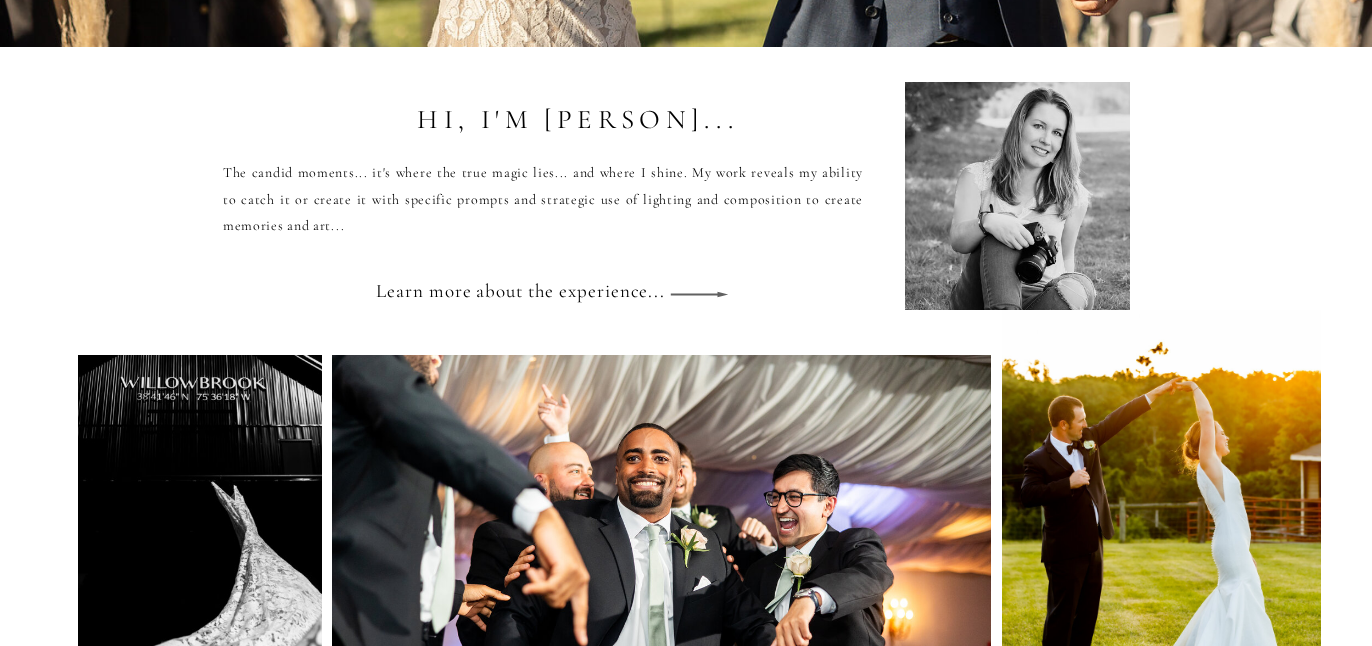scroll, scrollTop: 1636, scrollLeft: 0, axis: vertical 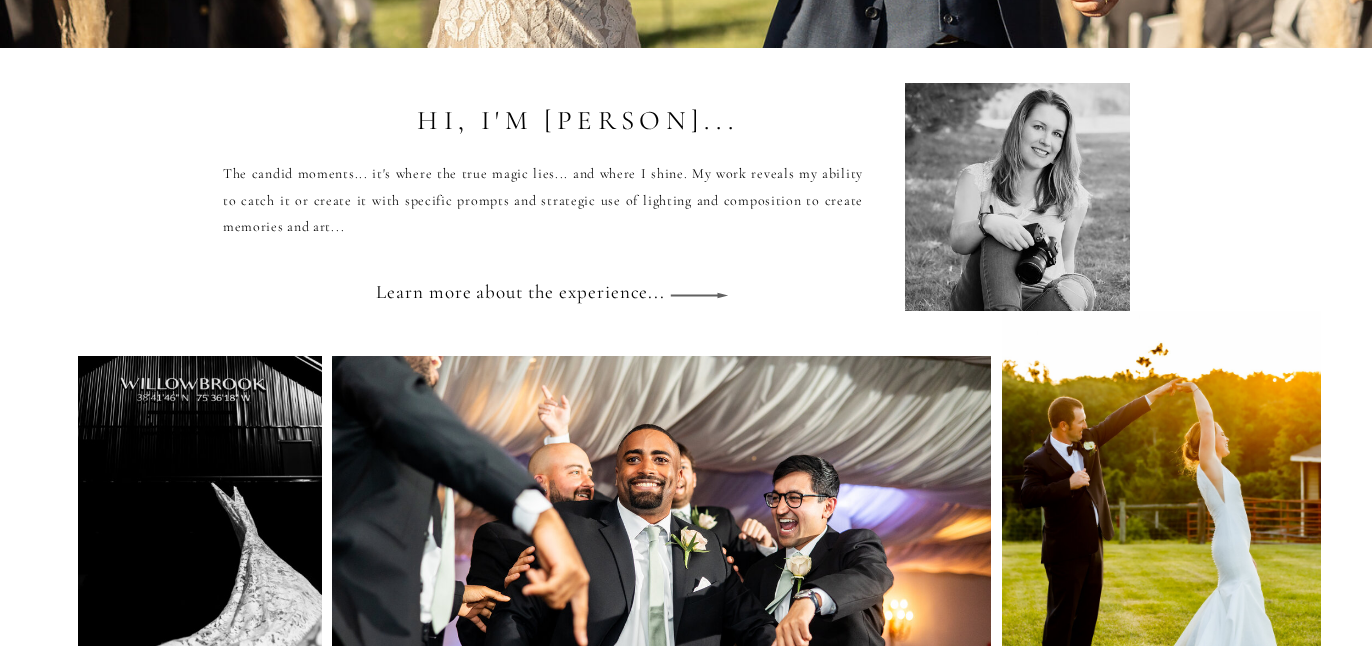 click on "Learn more about the experience..." at bounding box center [531, 301] 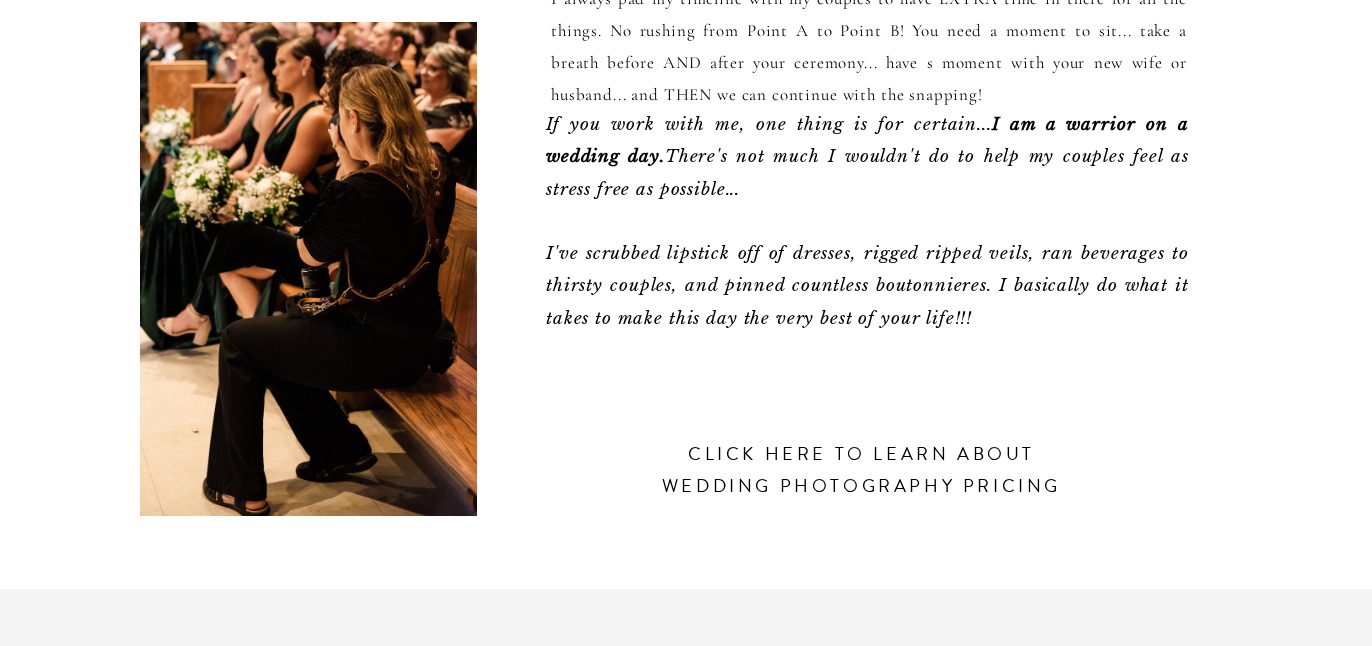 scroll, scrollTop: 0, scrollLeft: 0, axis: both 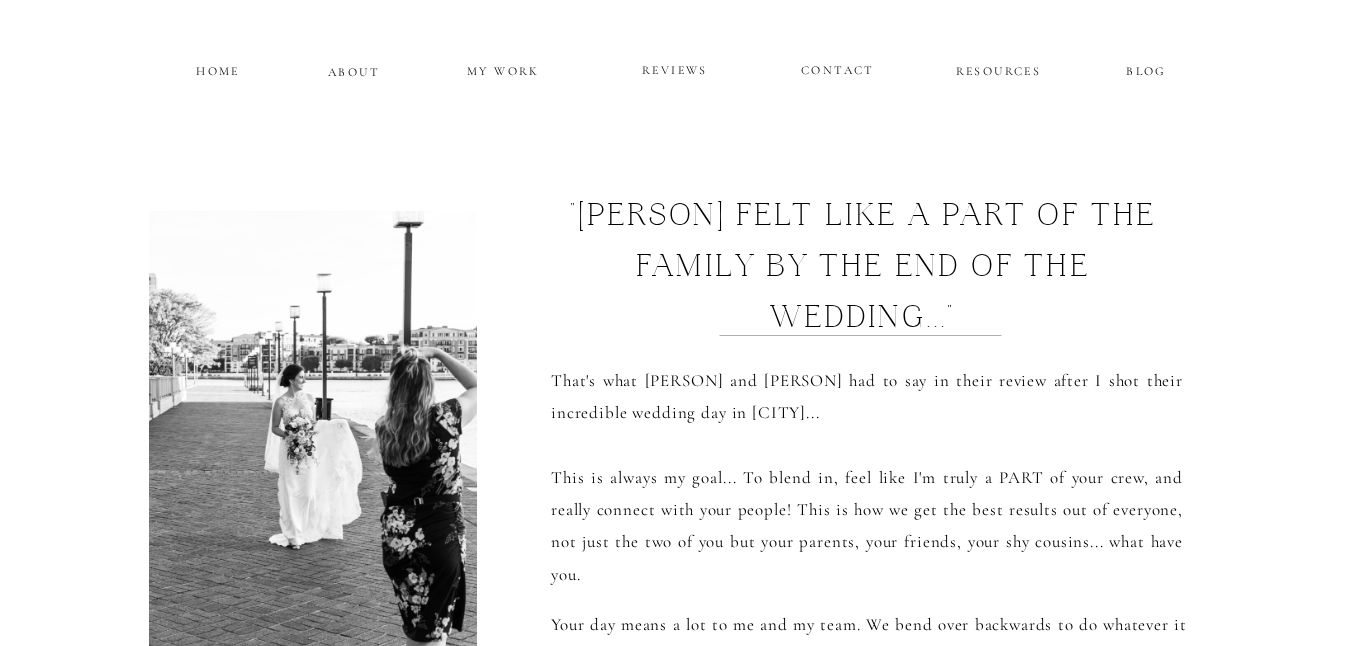 click on "HOME" at bounding box center [218, 68] 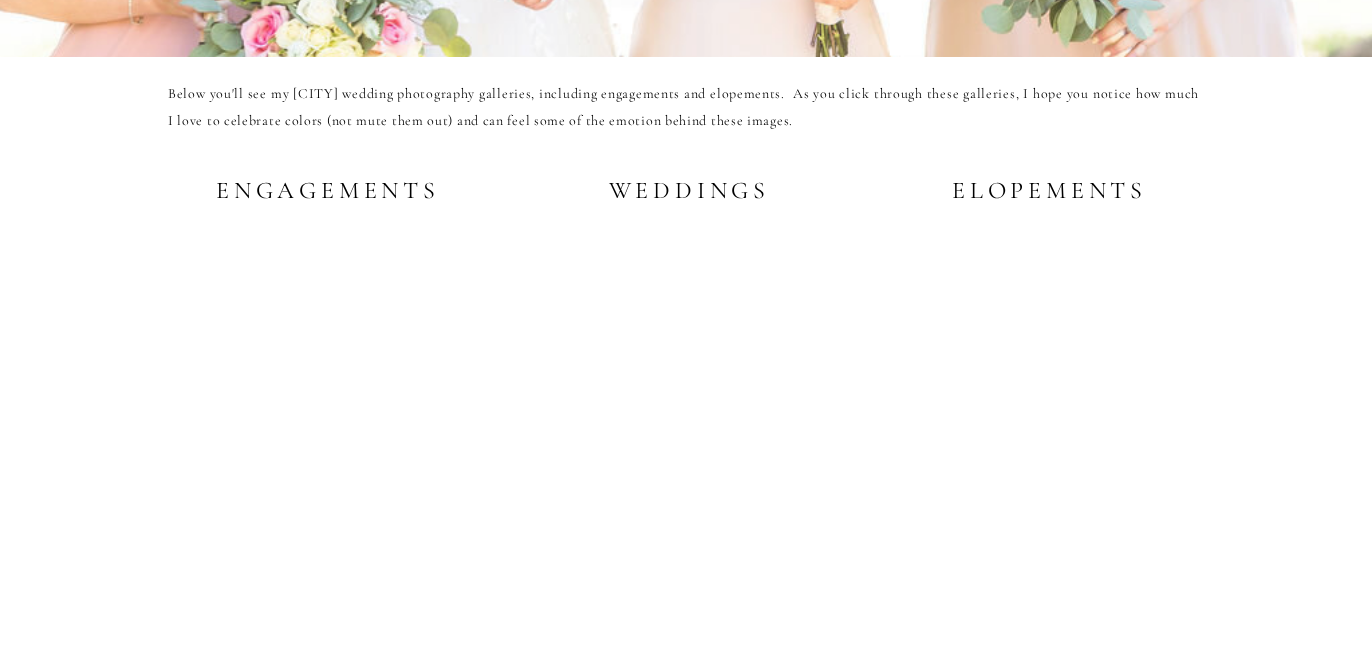 scroll, scrollTop: 3718, scrollLeft: 0, axis: vertical 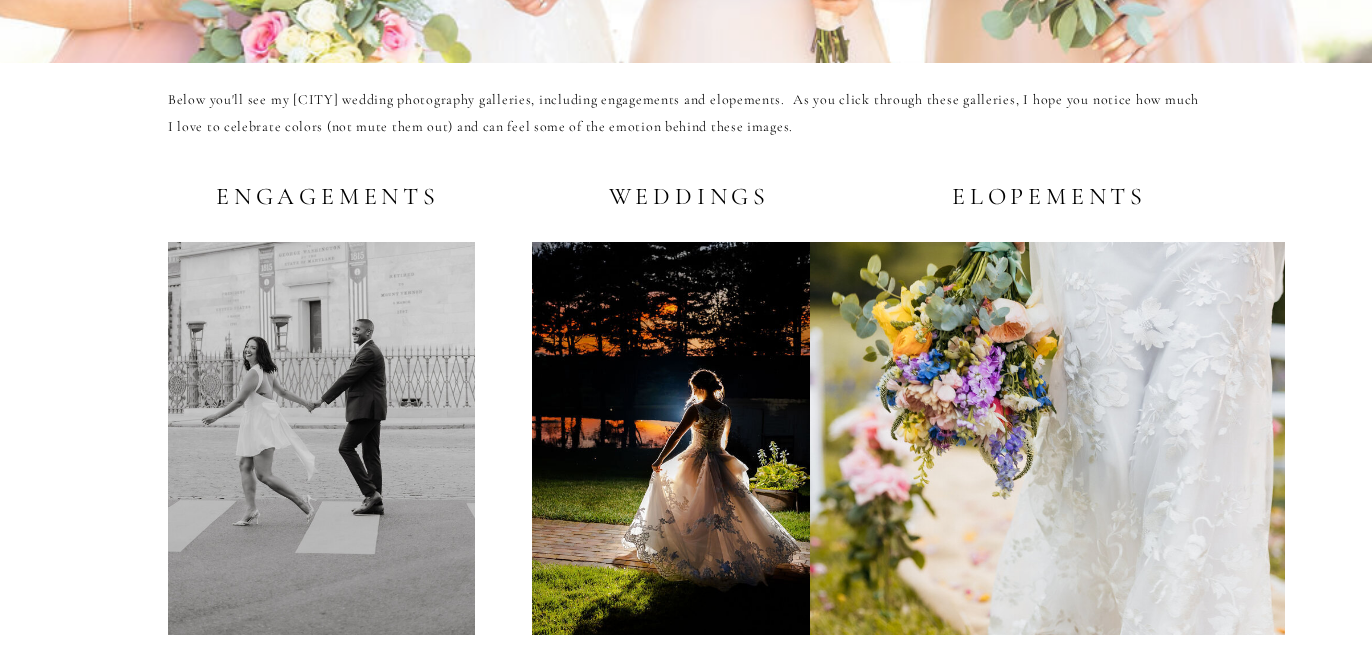 click at bounding box center (1047, 438) 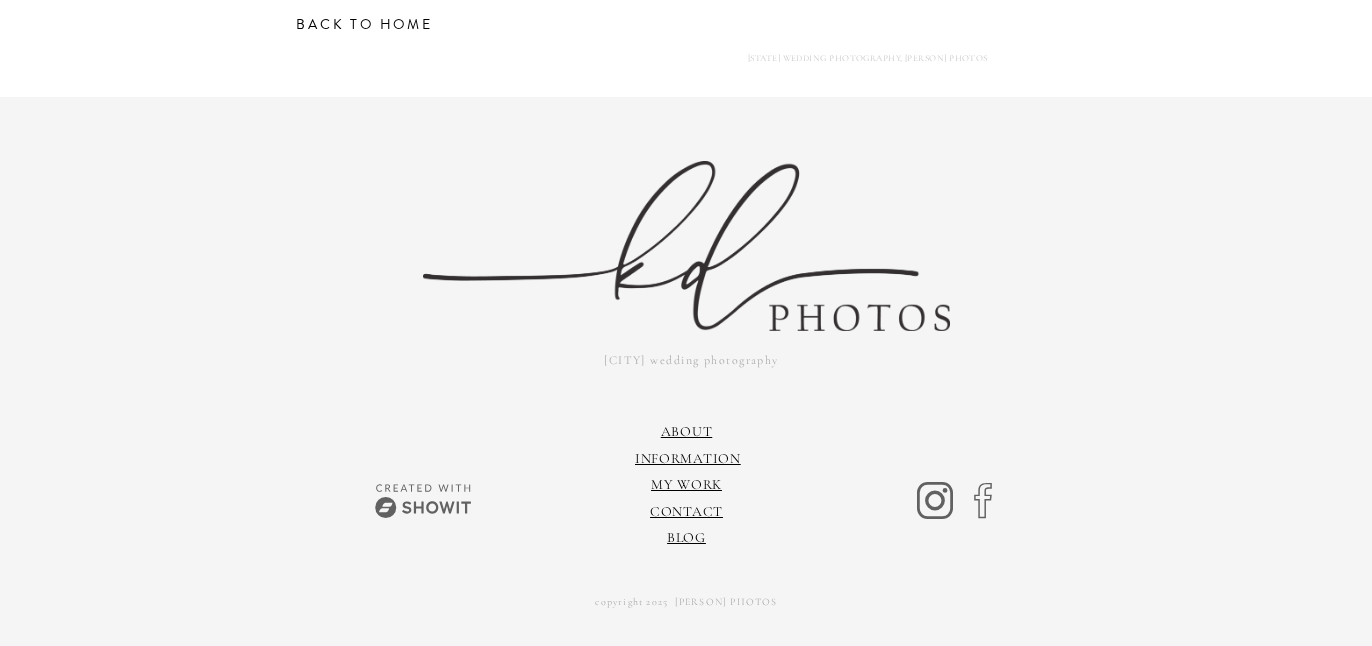 scroll, scrollTop: 151, scrollLeft: 0, axis: vertical 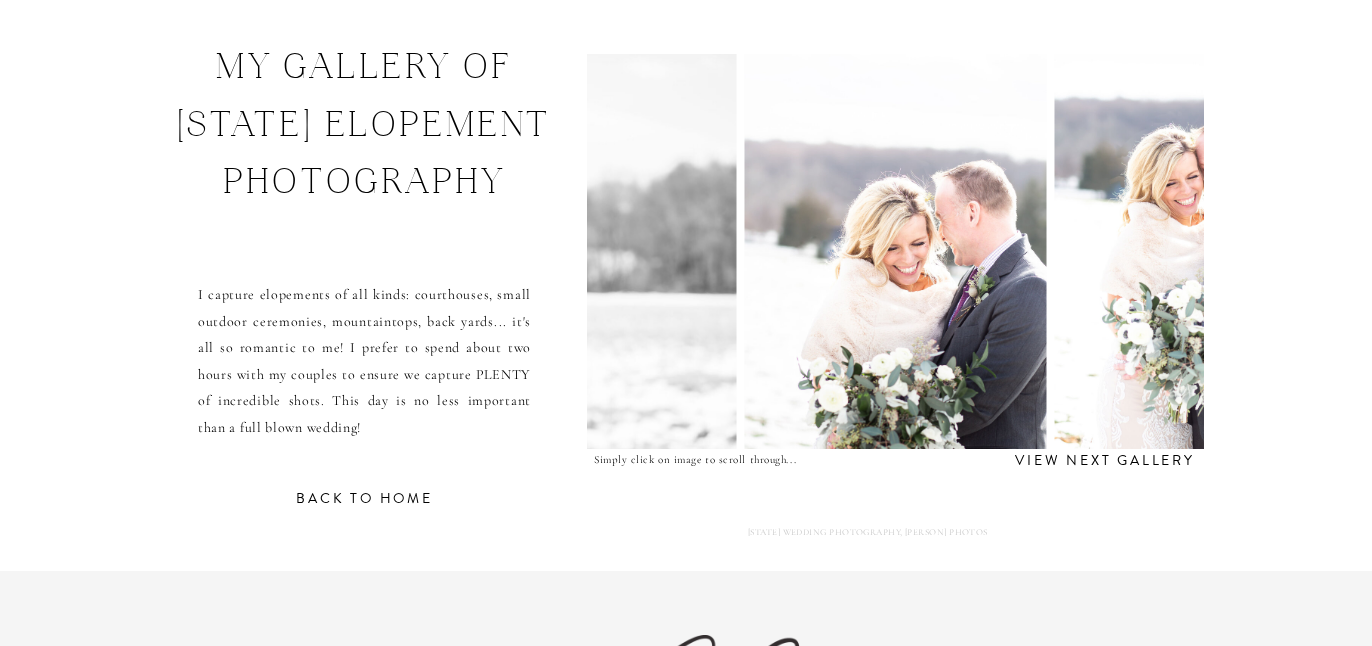 click at bounding box center [895, 251] 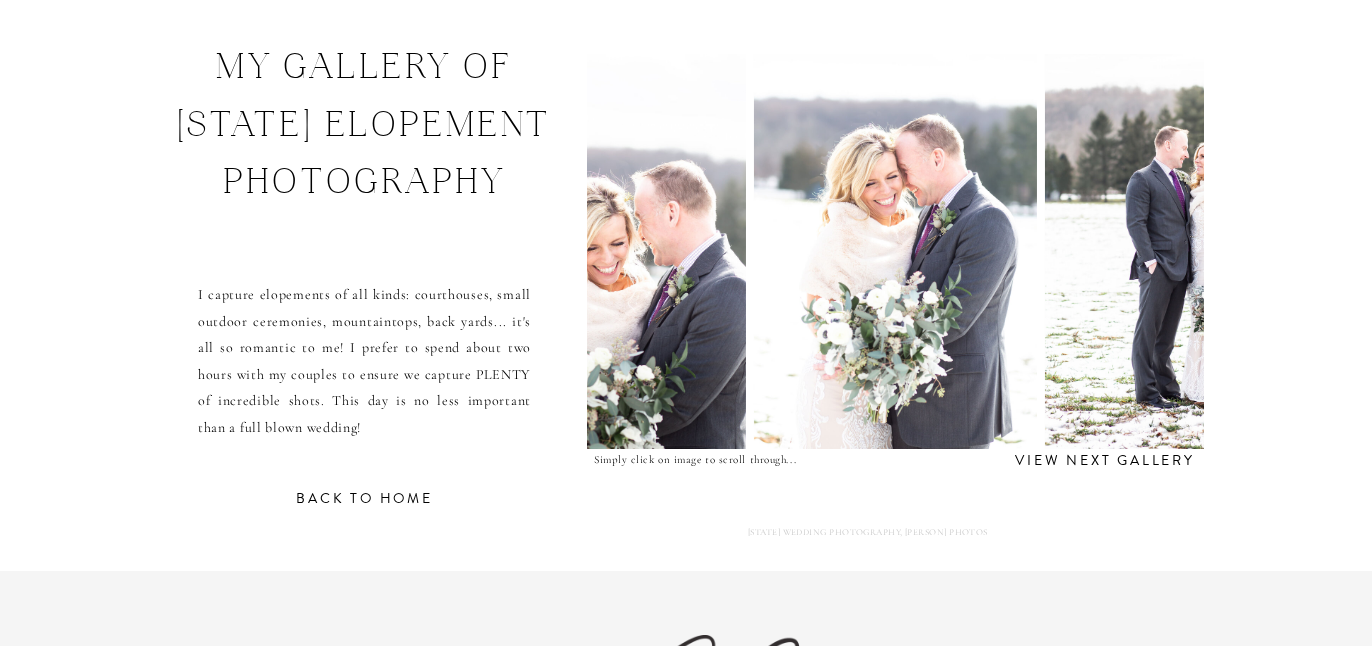 click at bounding box center (1188, 251) 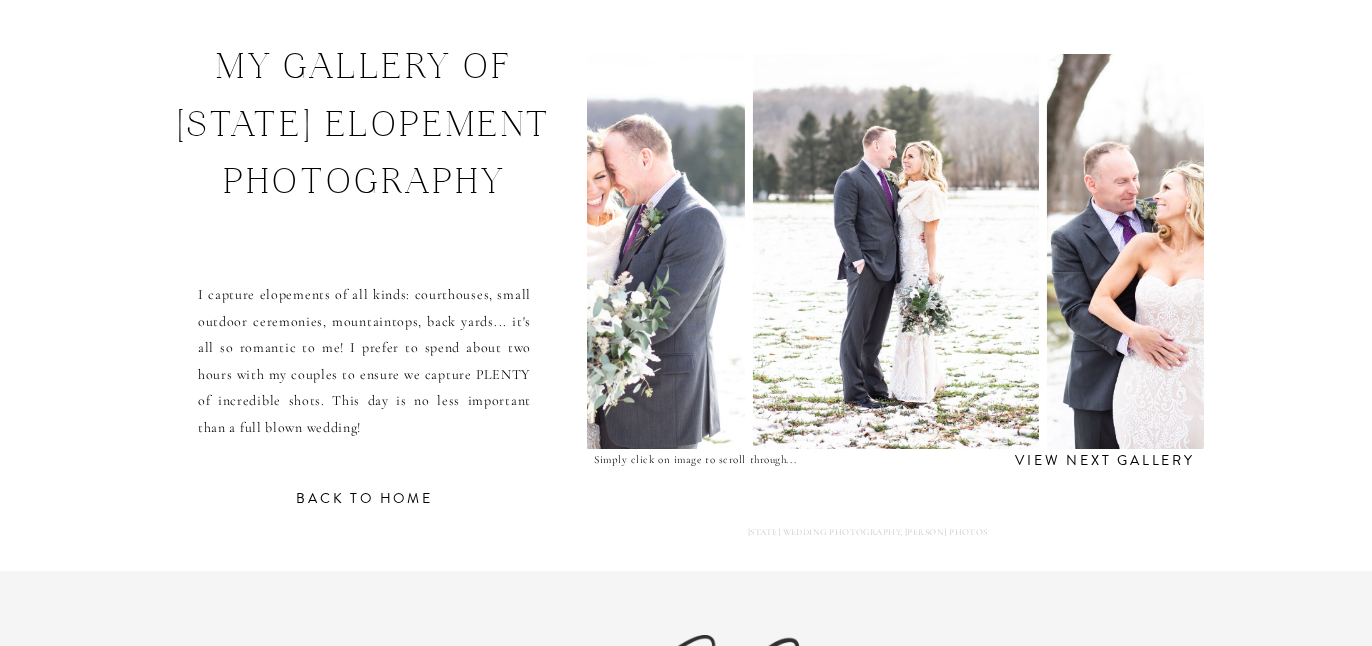 click at bounding box center [1178, 251] 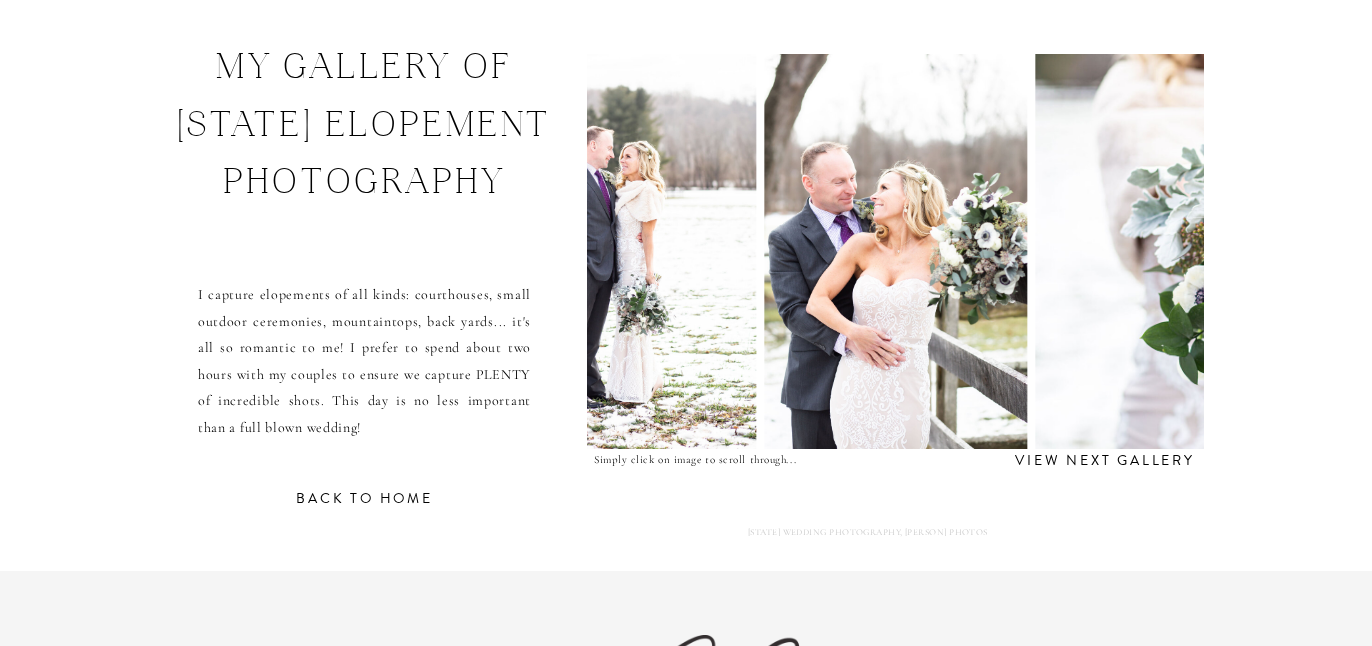 click at bounding box center [1313, 251] 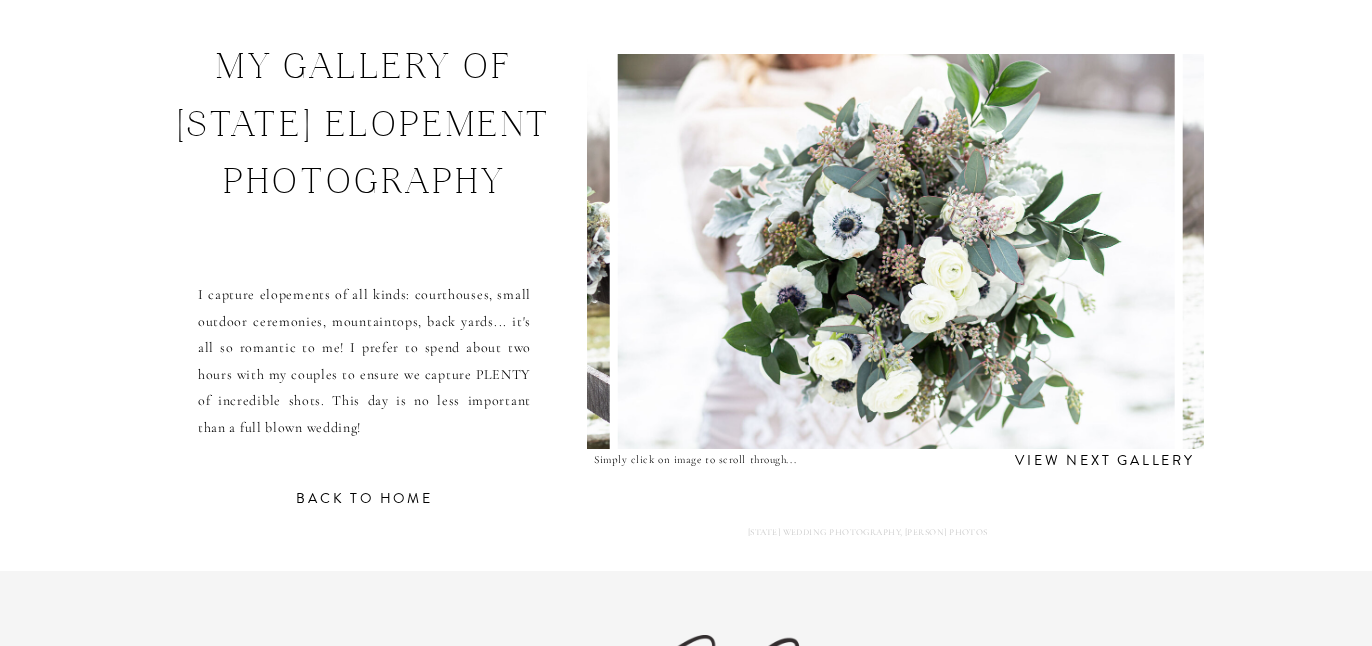 click at bounding box center (896, 251) 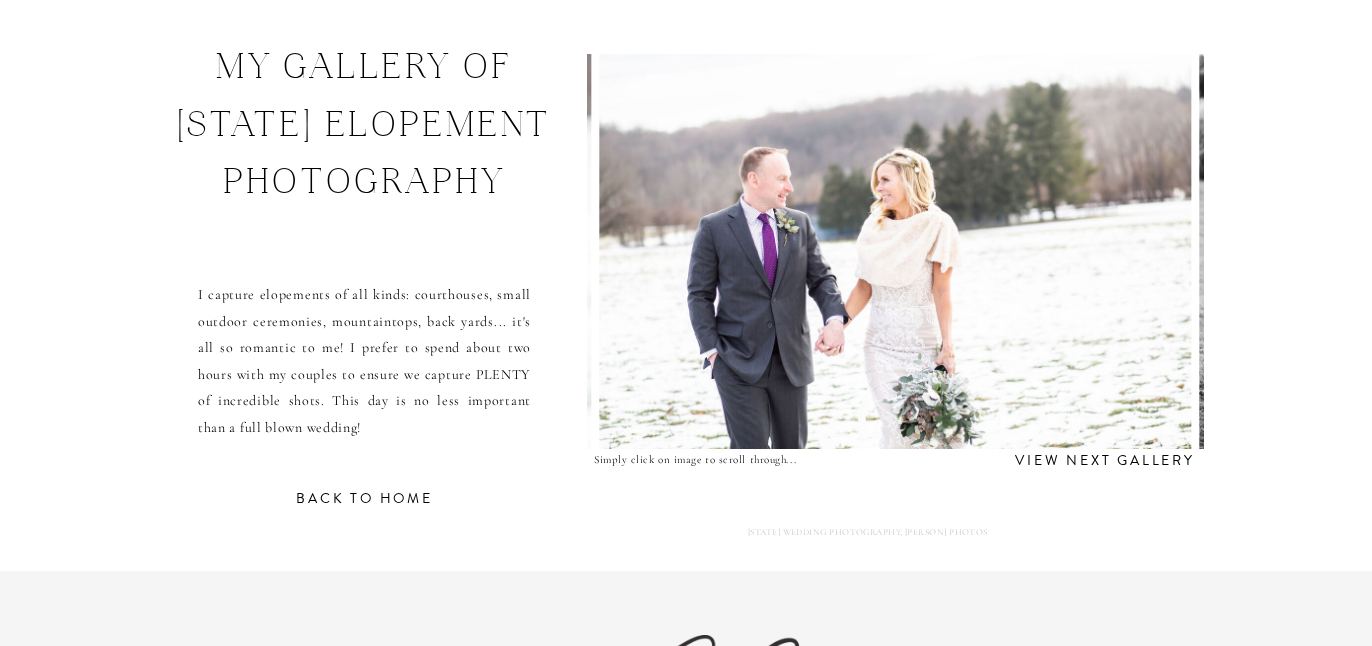click at bounding box center (895, 251) 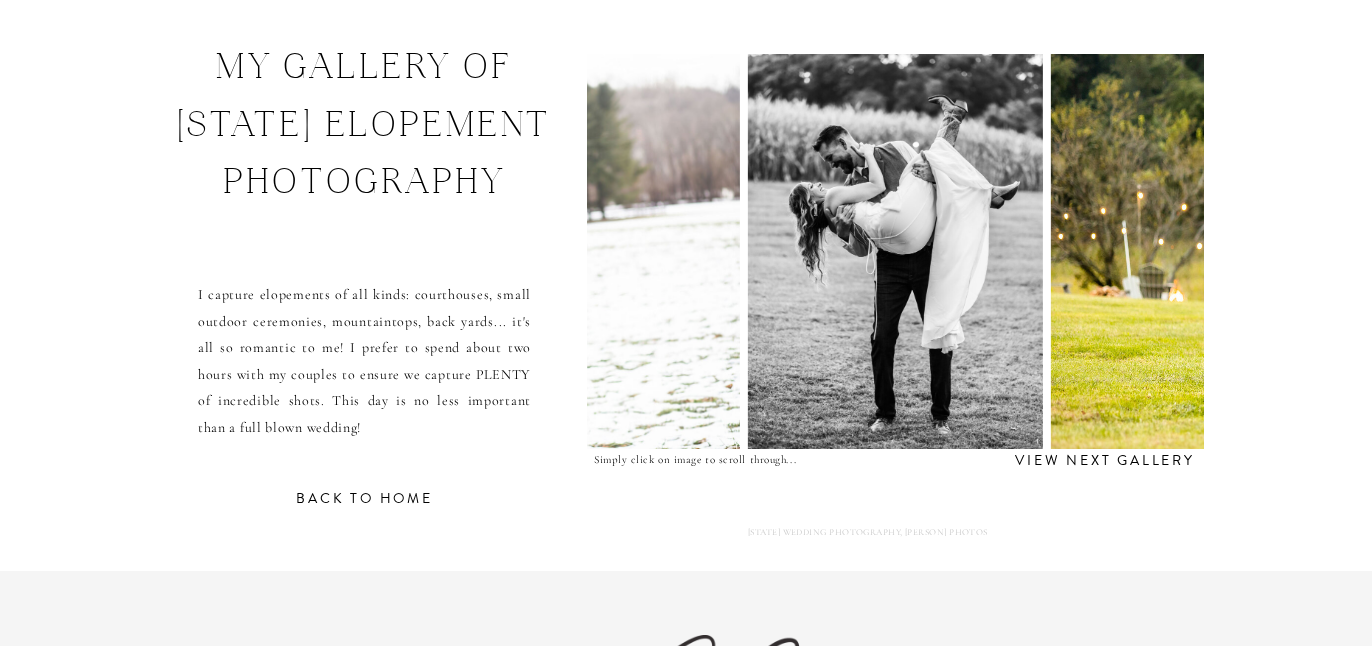 click at bounding box center [1352, 251] 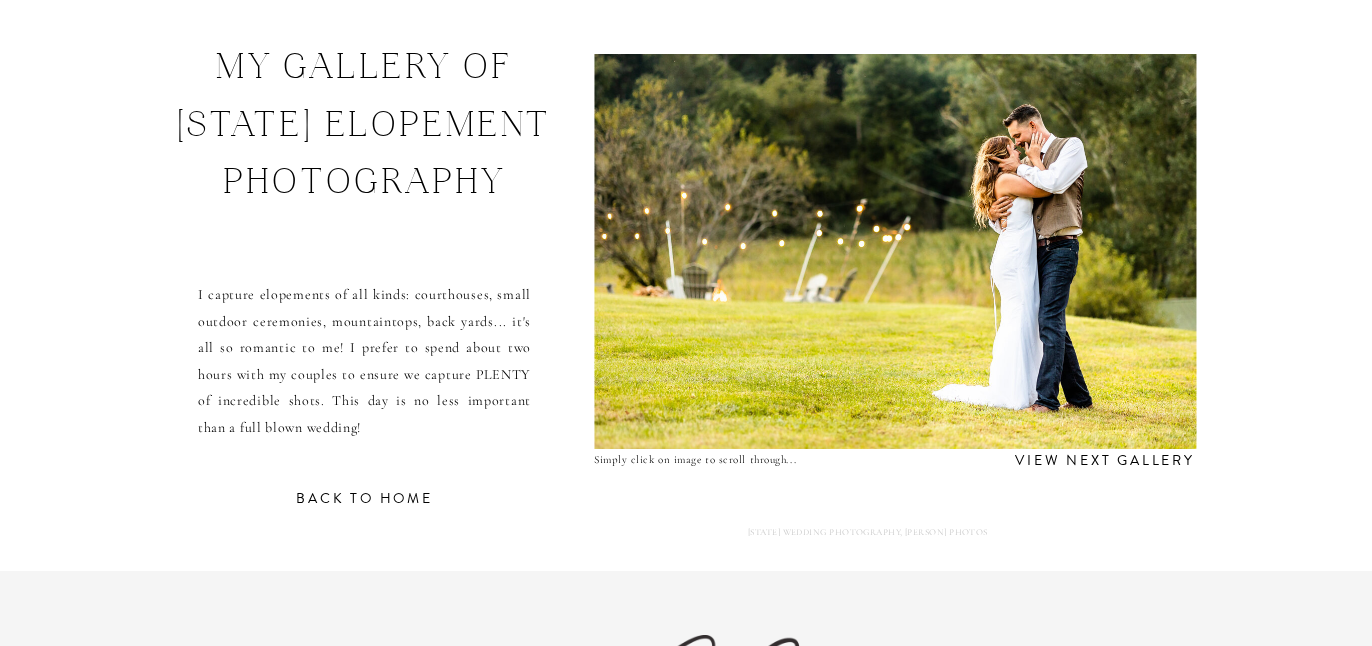 click at bounding box center [895, 251] 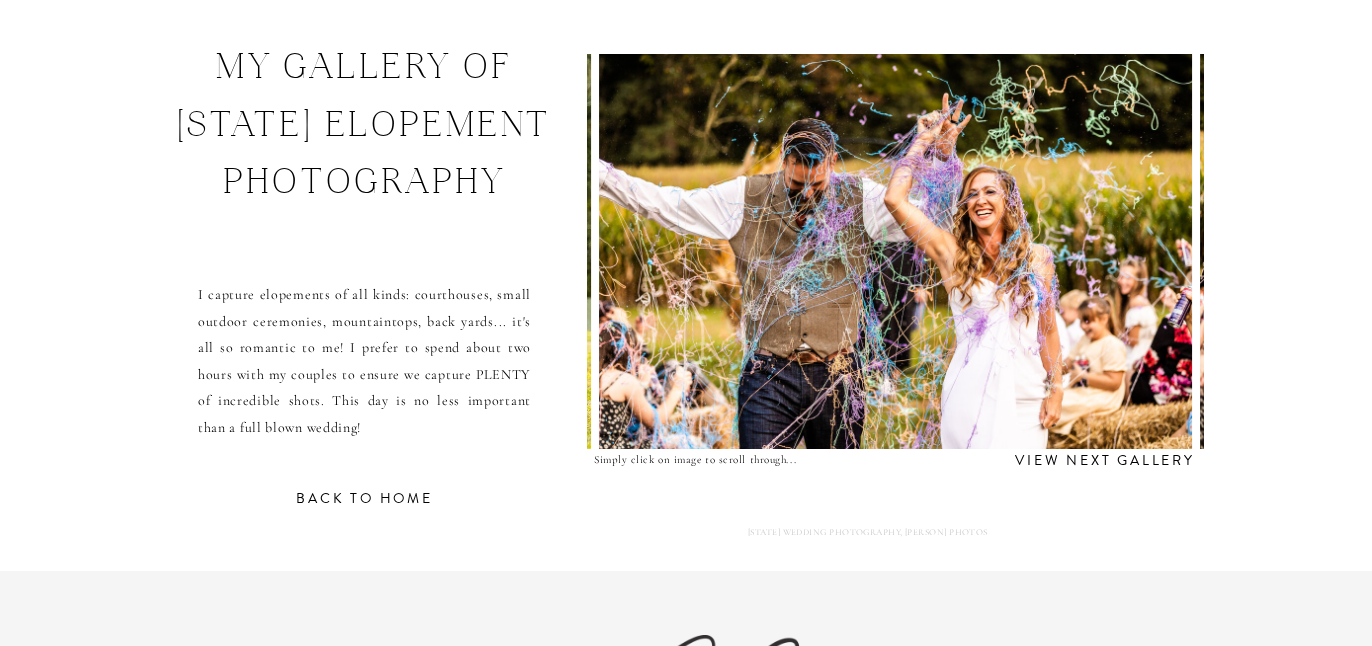 click at bounding box center (895, 251) 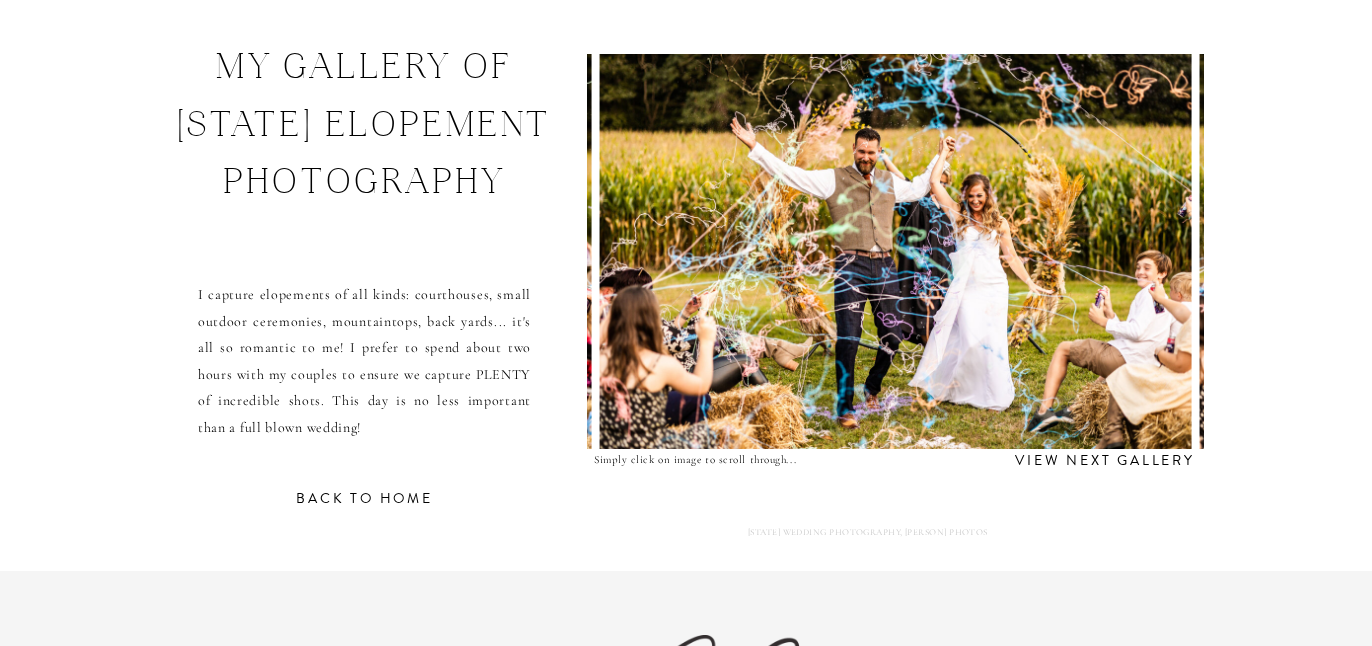click at bounding box center (895, 251) 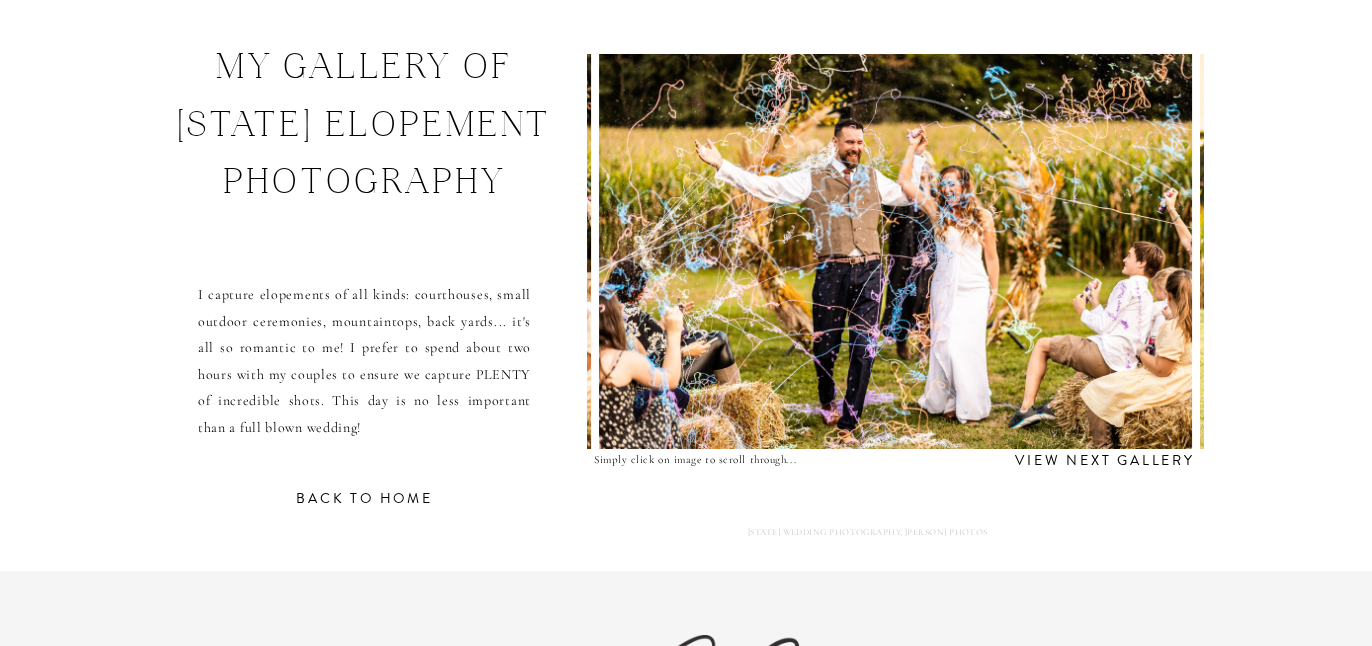 click at bounding box center (895, 251) 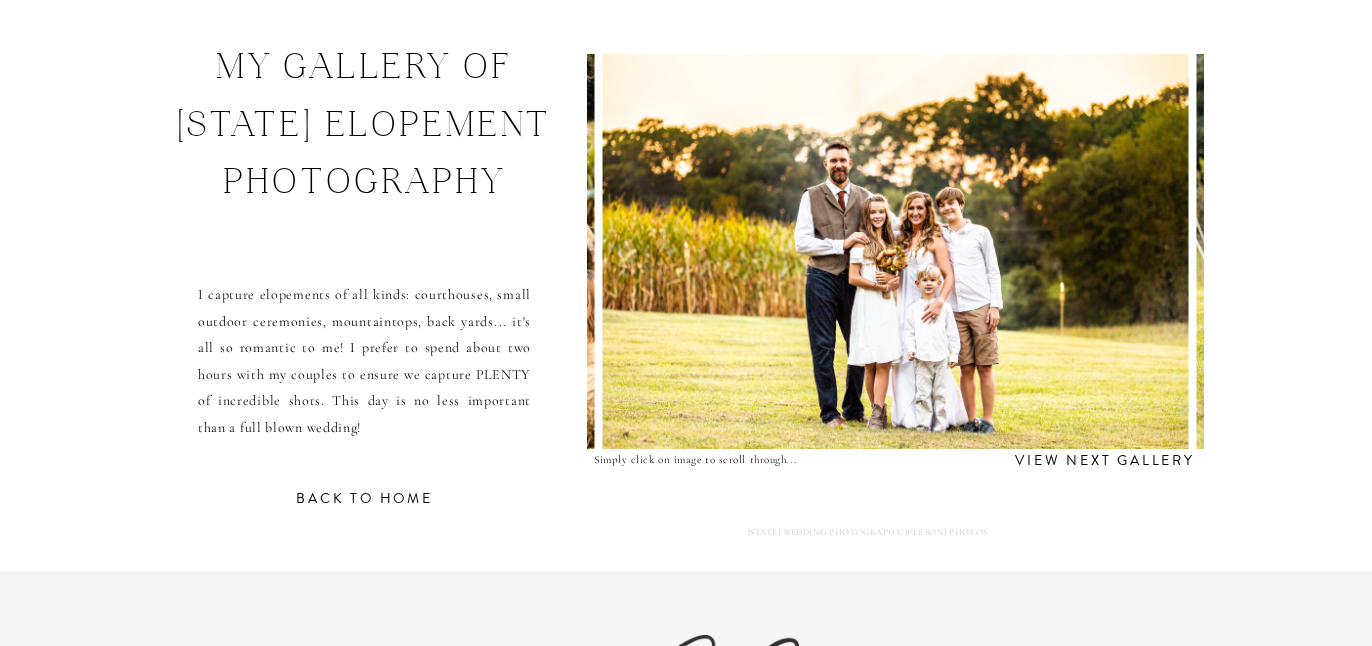 click at bounding box center (895, 251) 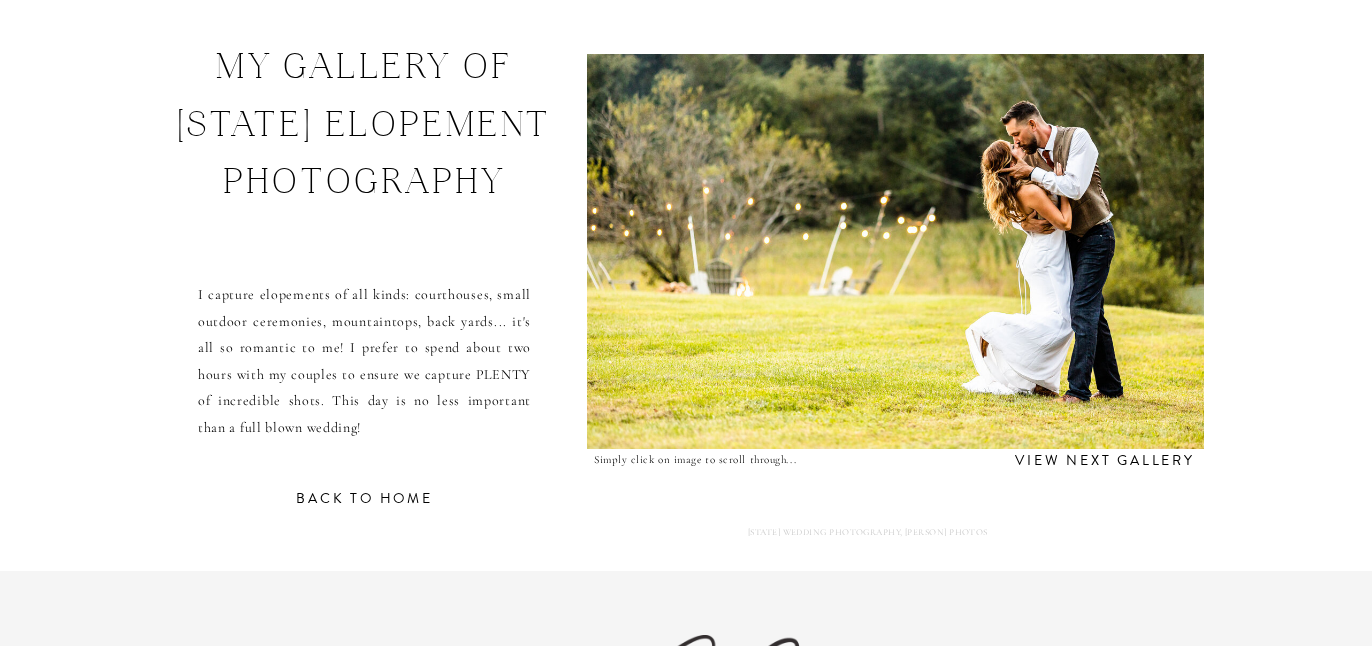 click at bounding box center [895, 251] 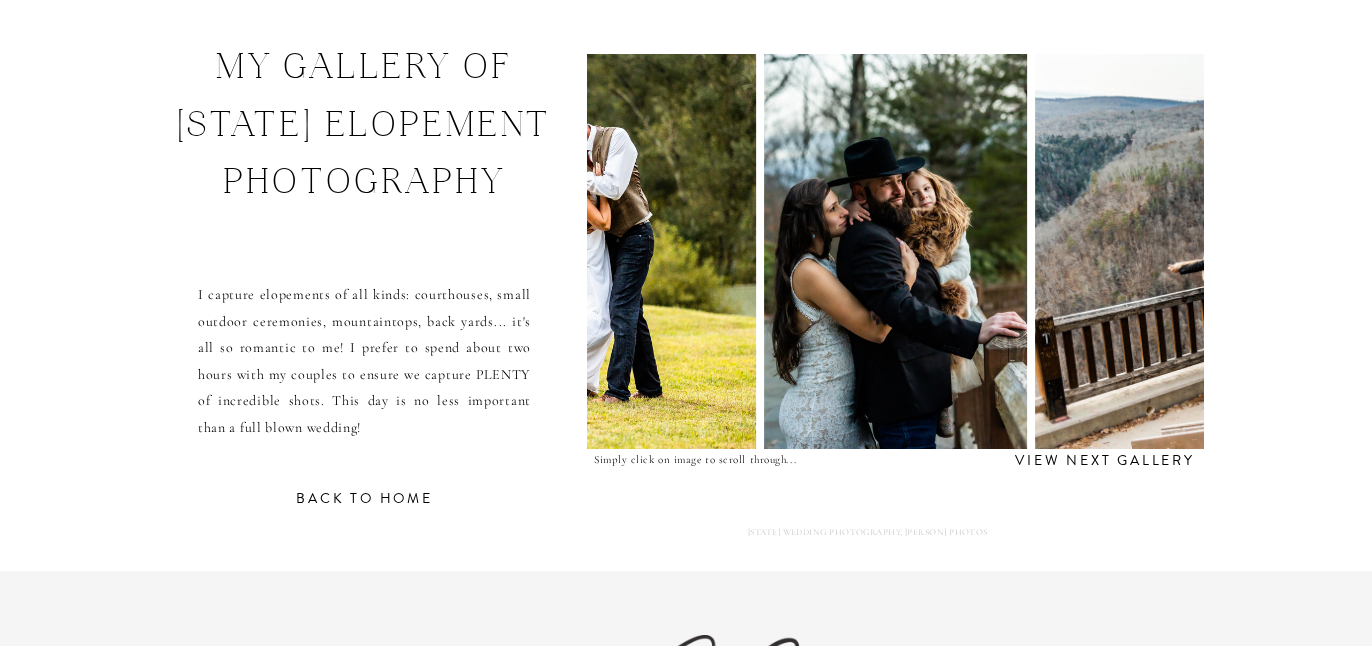 click at bounding box center [1331, 251] 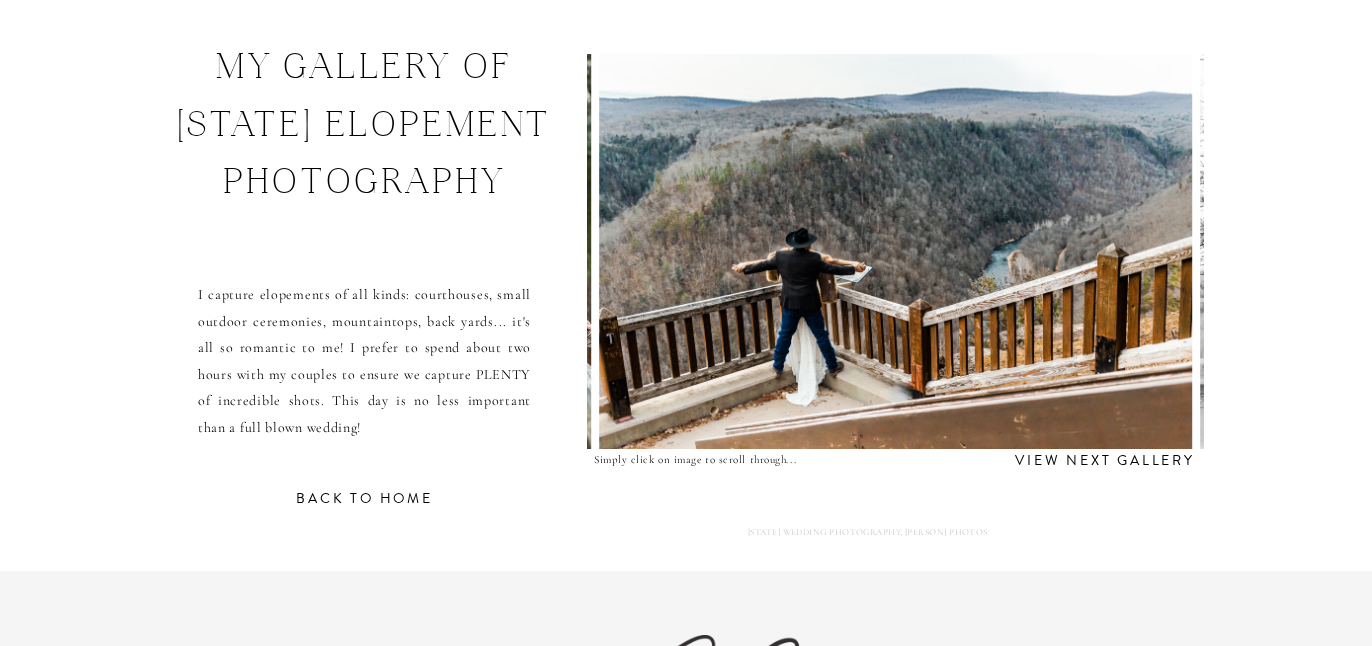 click at bounding box center (895, 251) 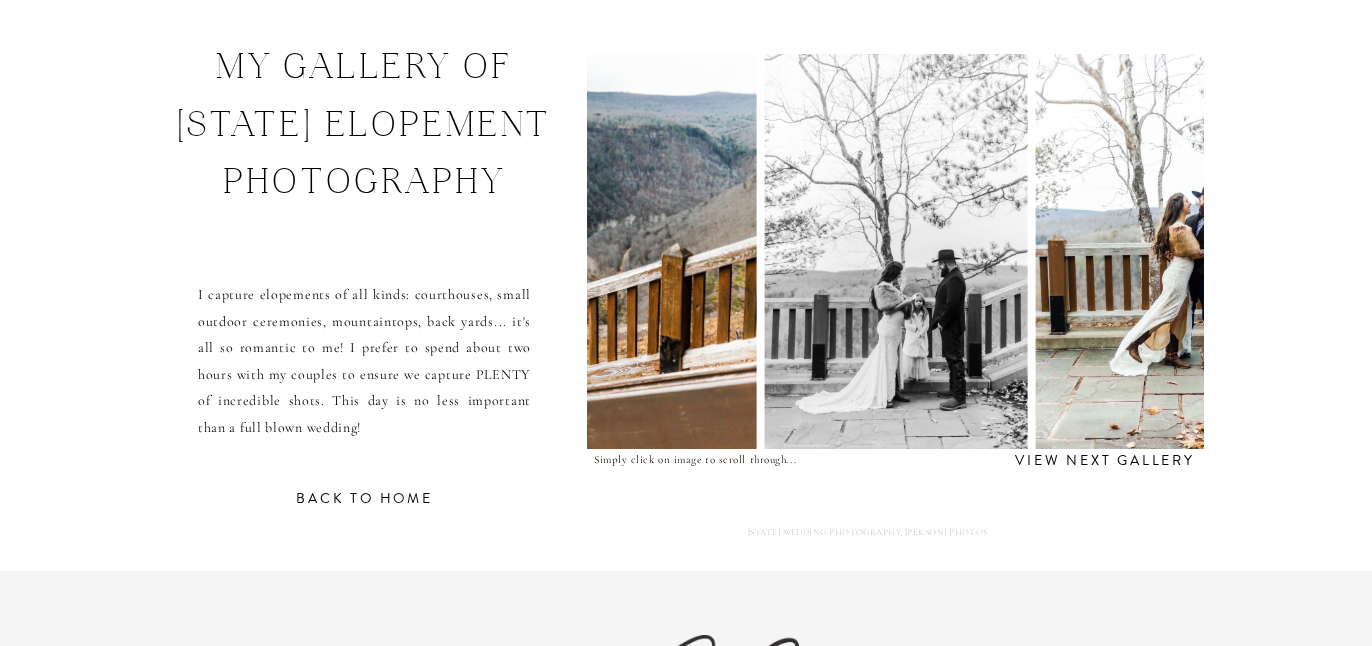 click at bounding box center (1169, 251) 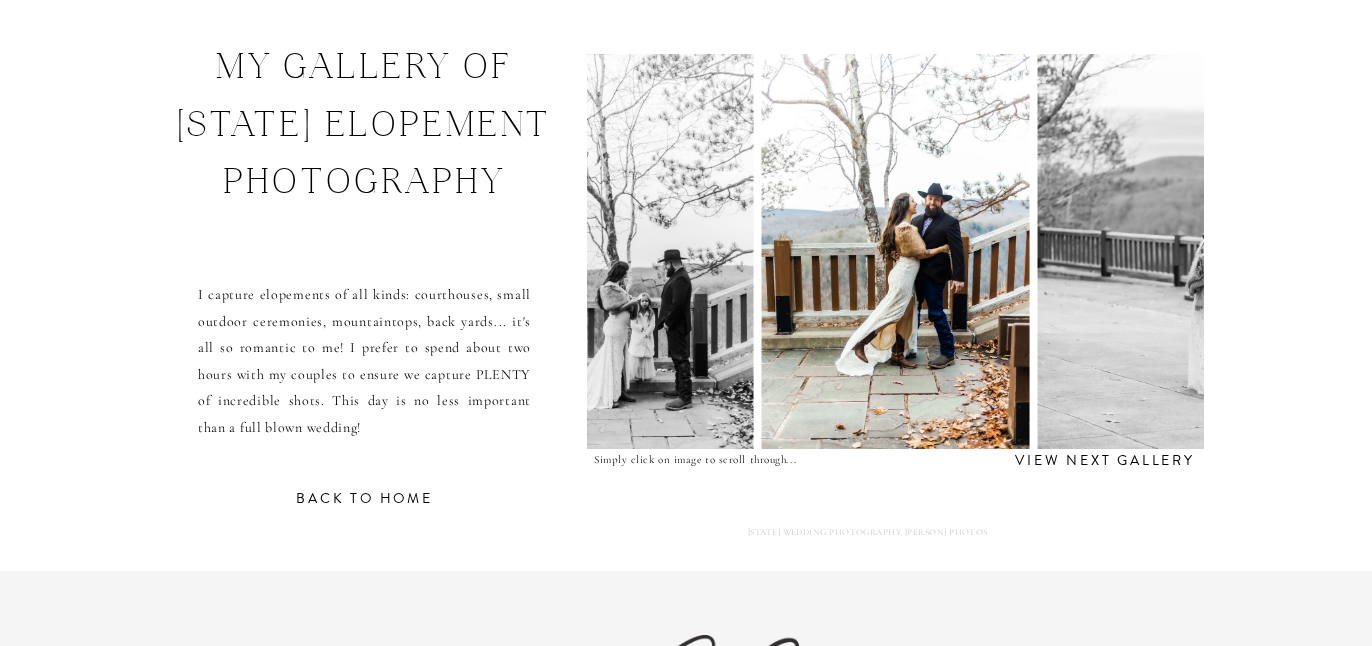 click at bounding box center (1174, 251) 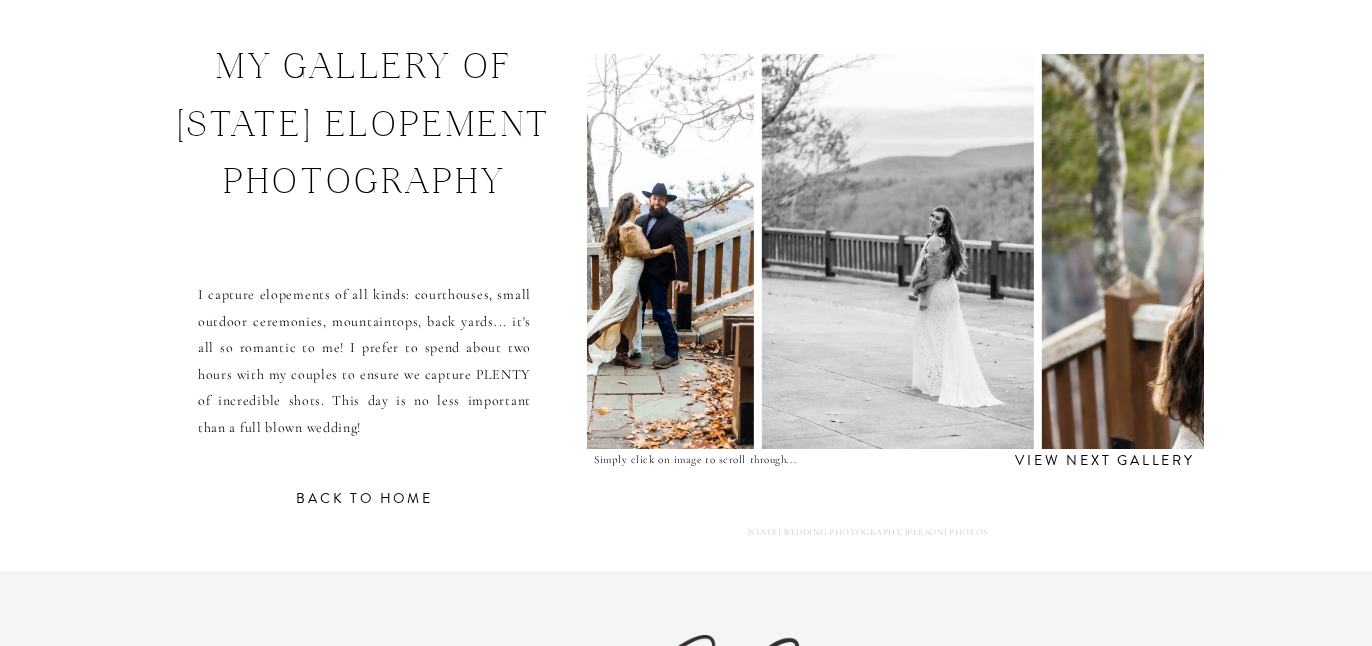 click at bounding box center (1338, 251) 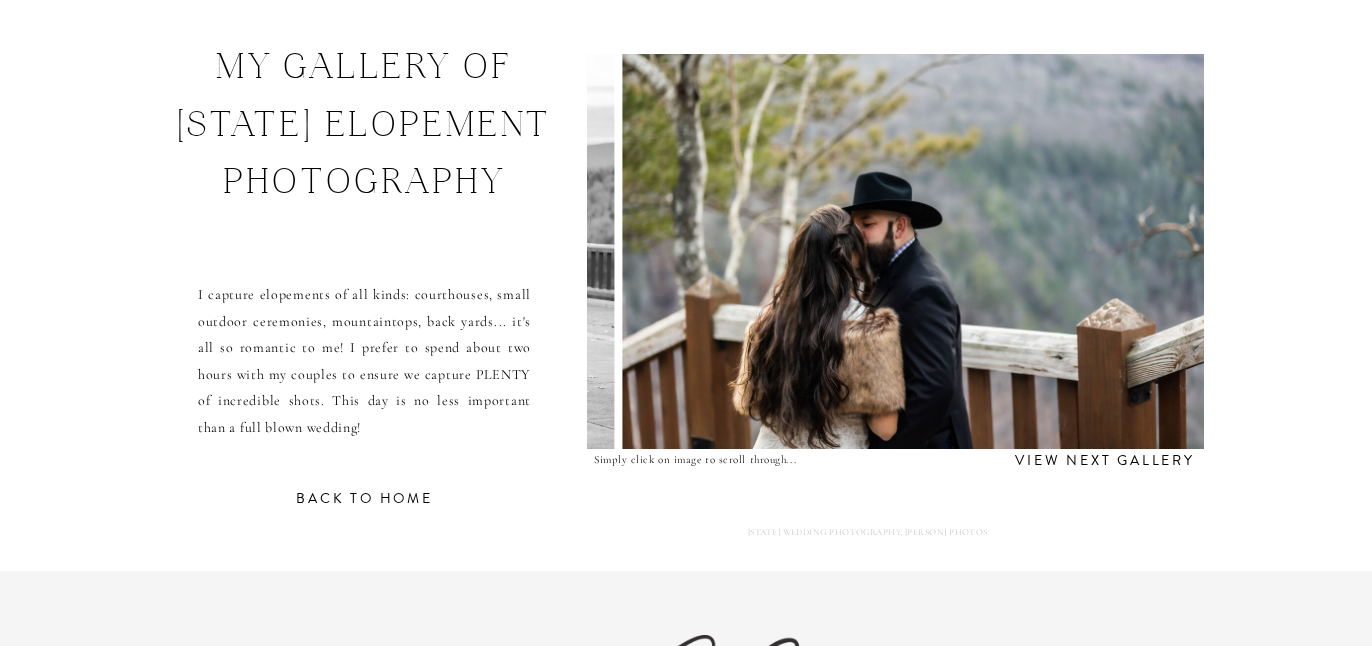 click at bounding box center (919, 251) 